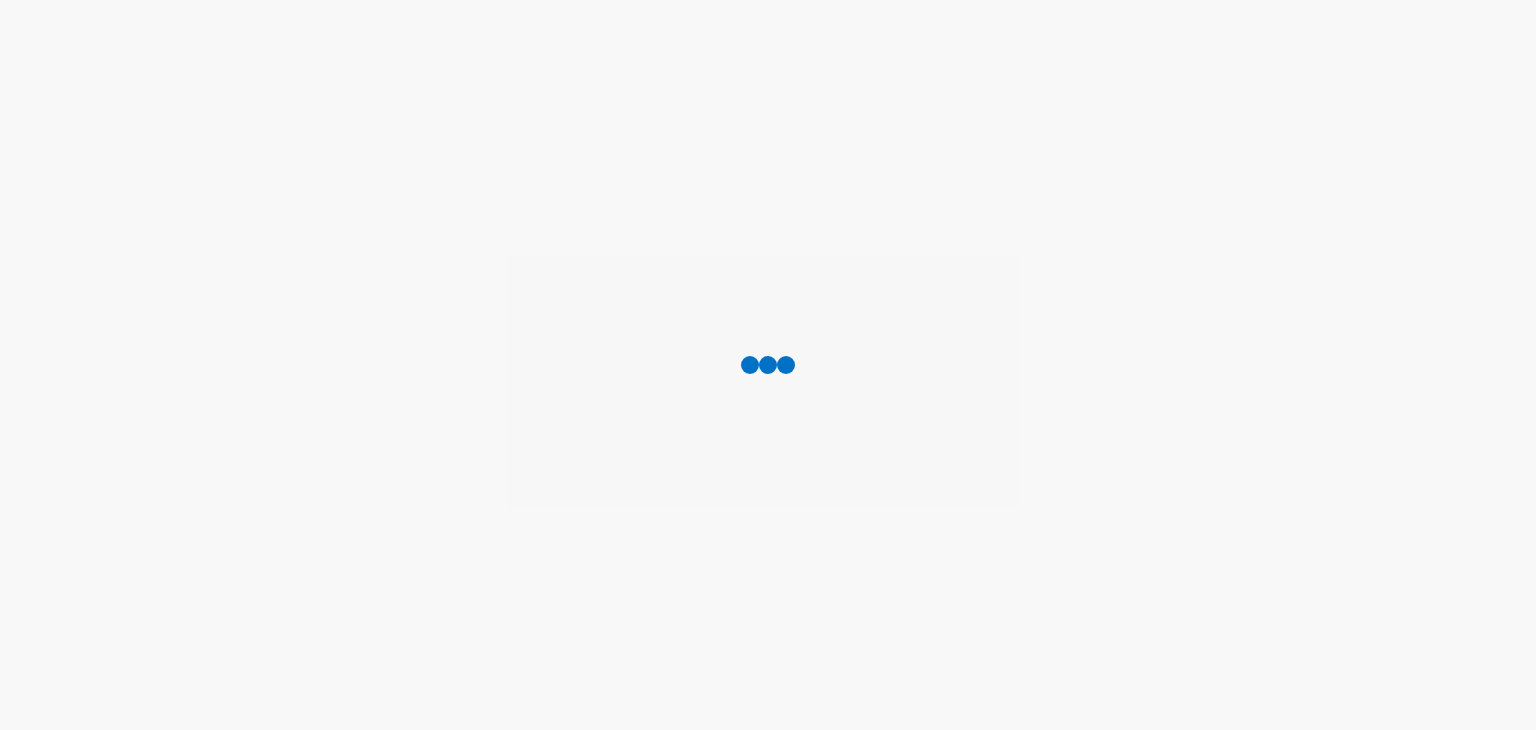 scroll, scrollTop: 0, scrollLeft: 0, axis: both 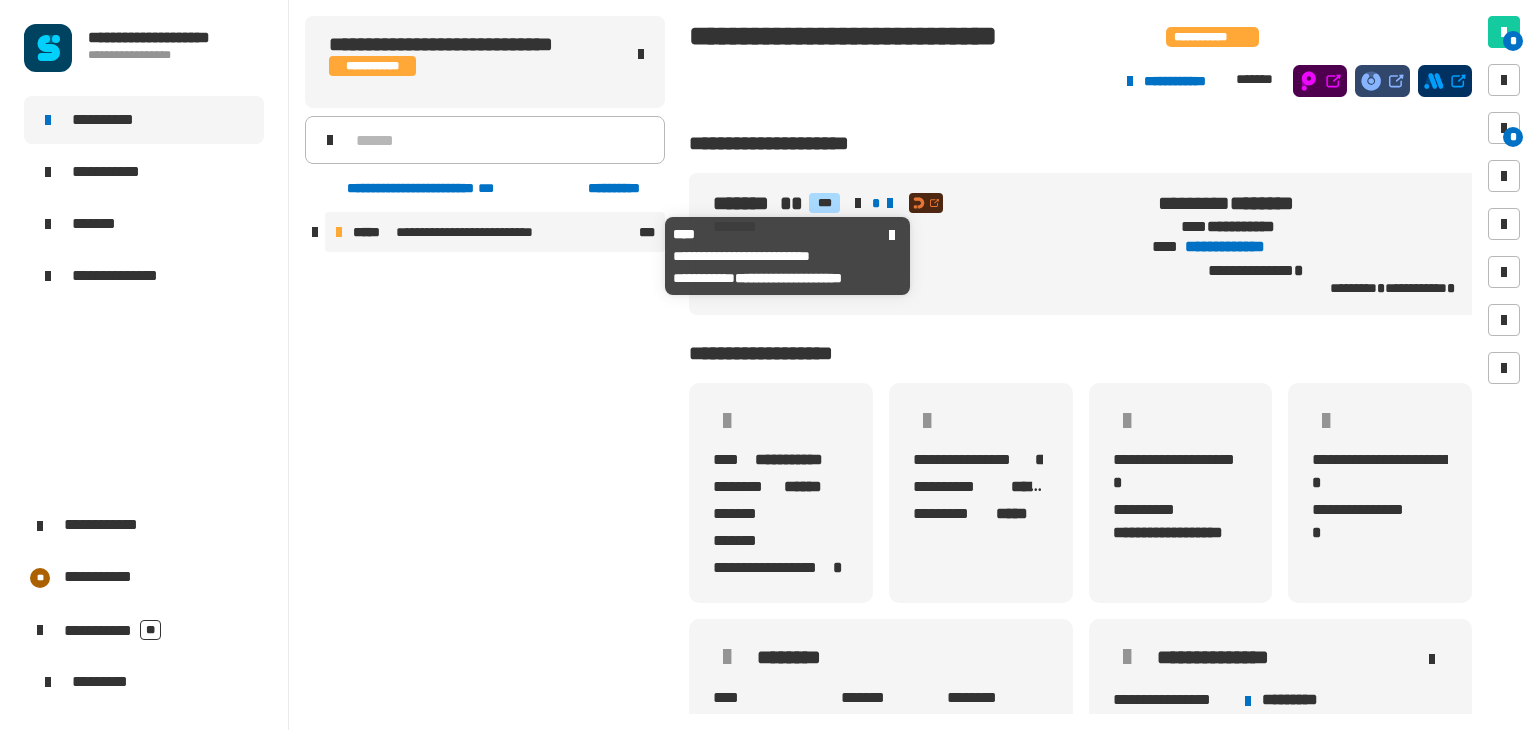 click on "**********" at bounding box center [484, 232] 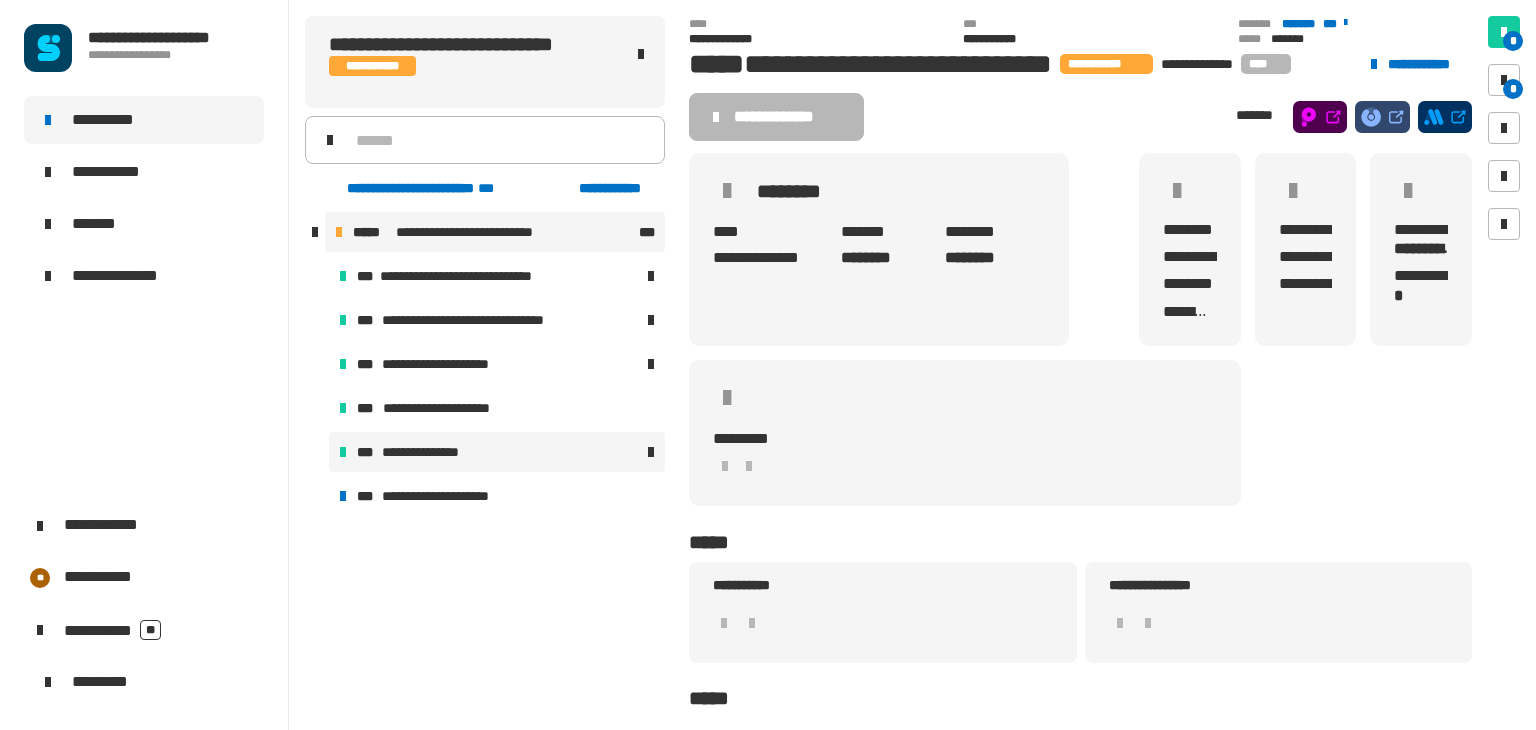 click at bounding box center (568, 452) 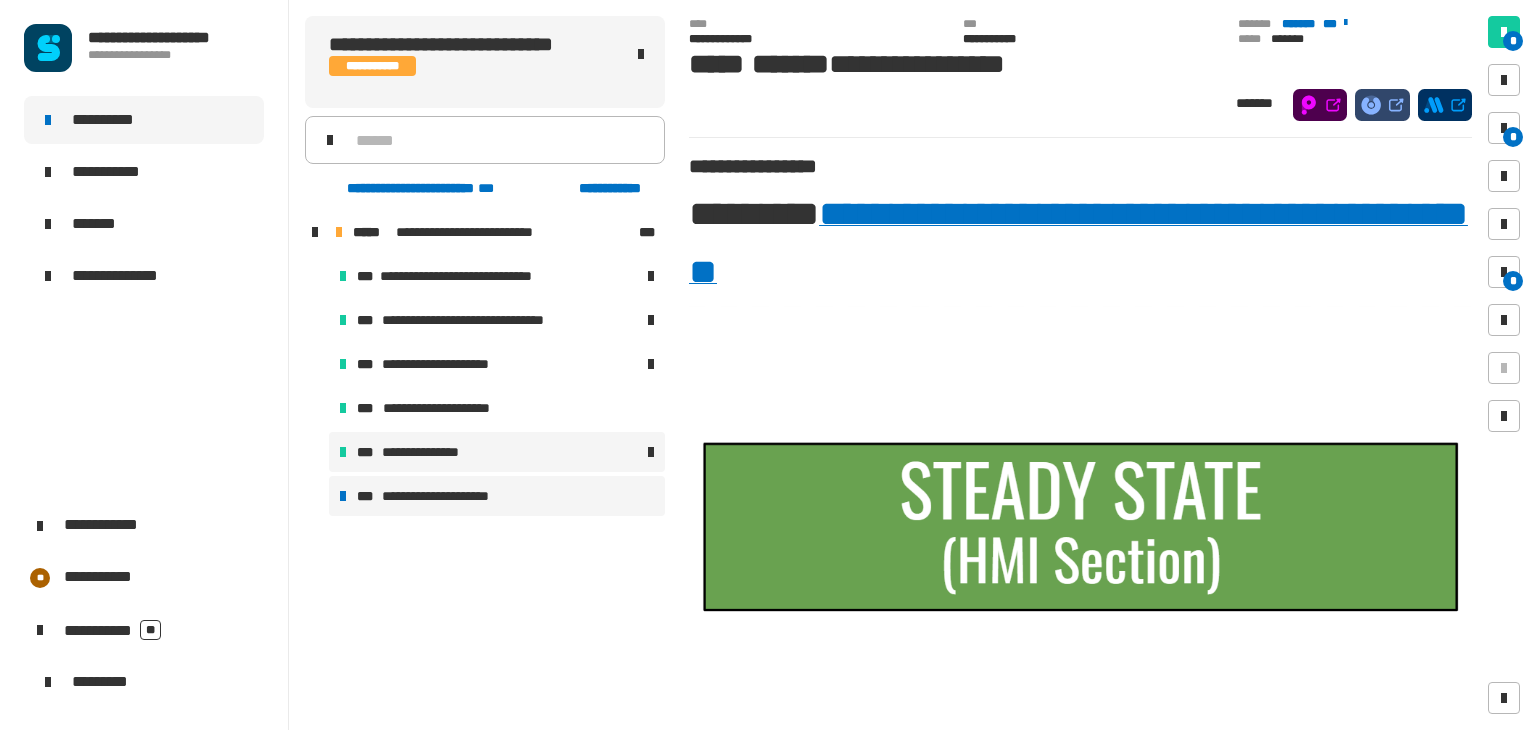 click on "**********" at bounding box center [497, 496] 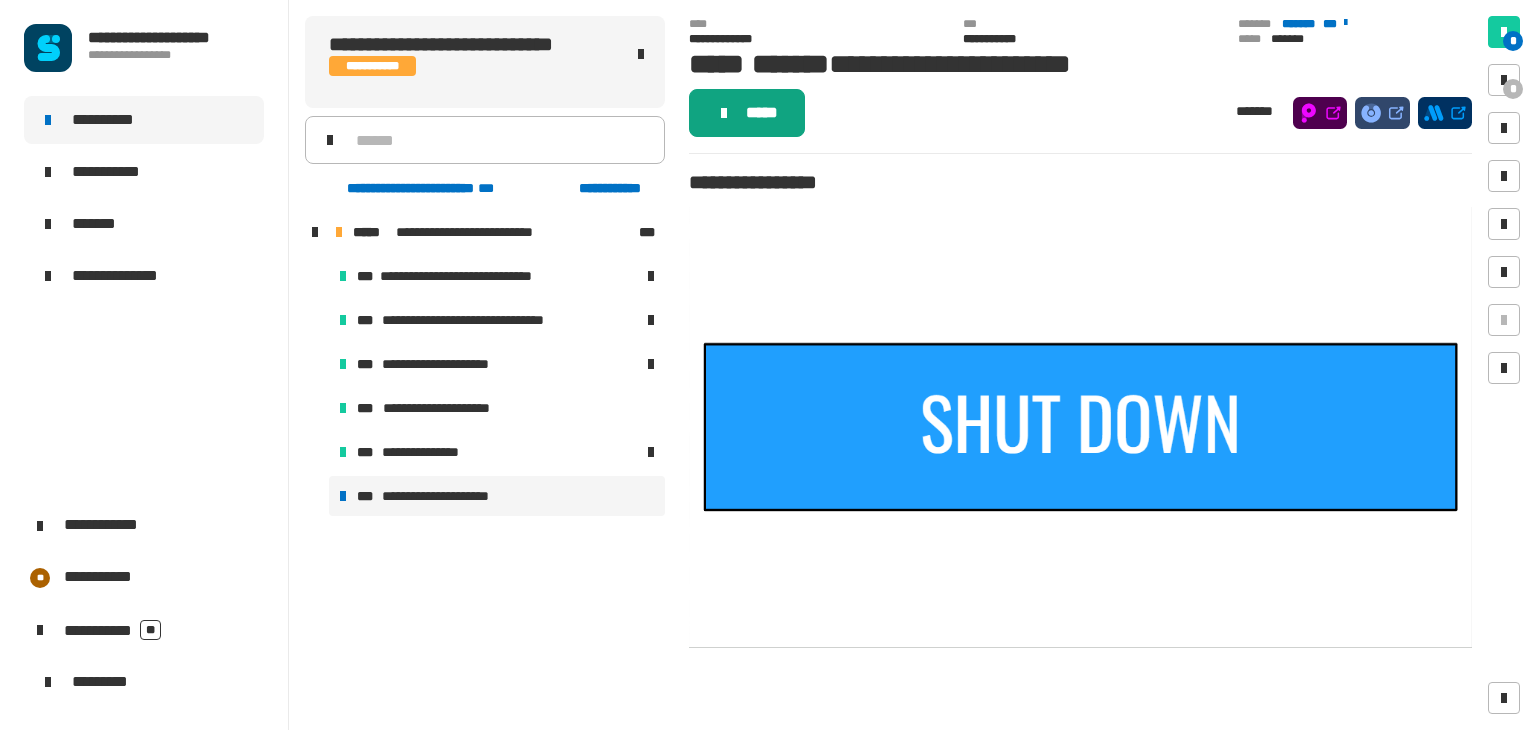 click on "*****" 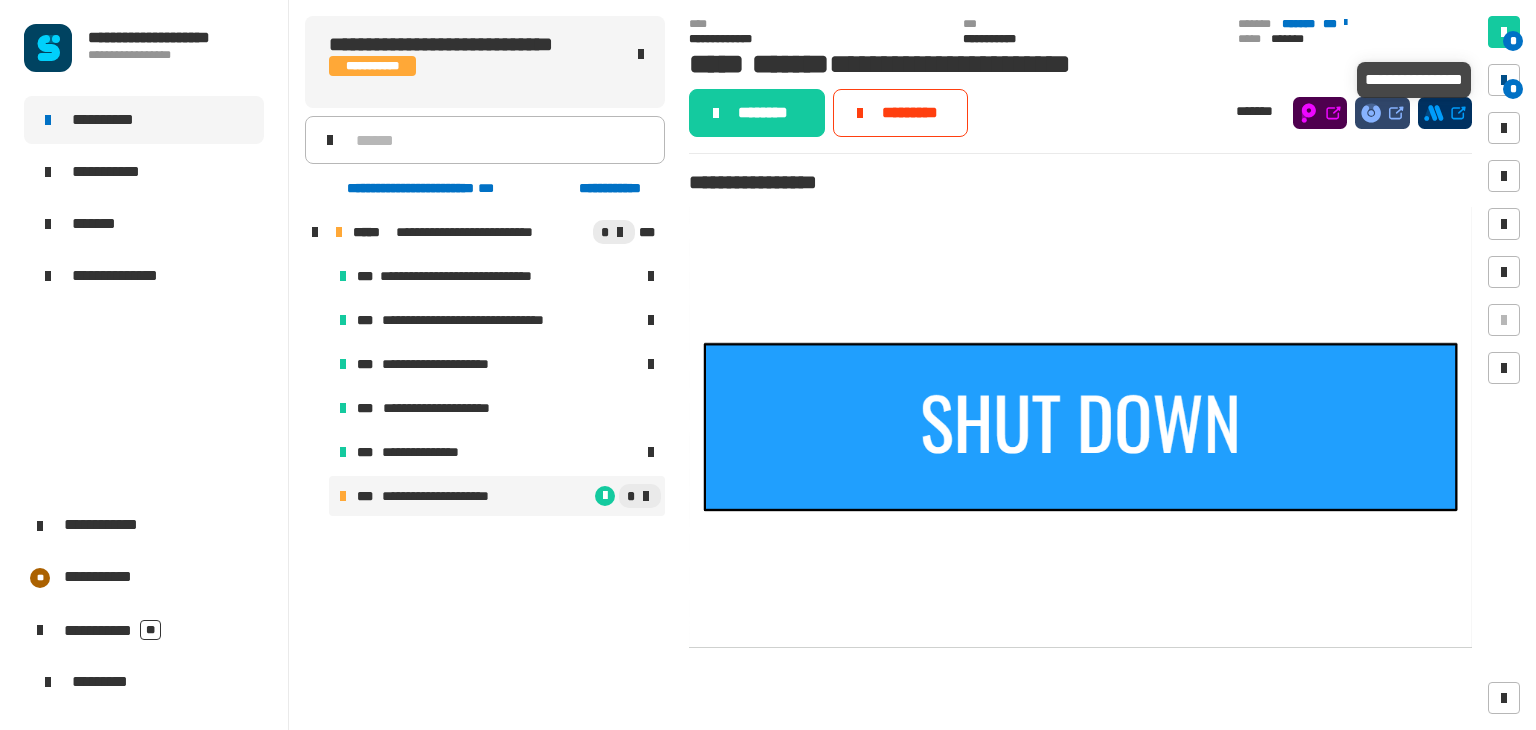 click on "*" at bounding box center (1504, 80) 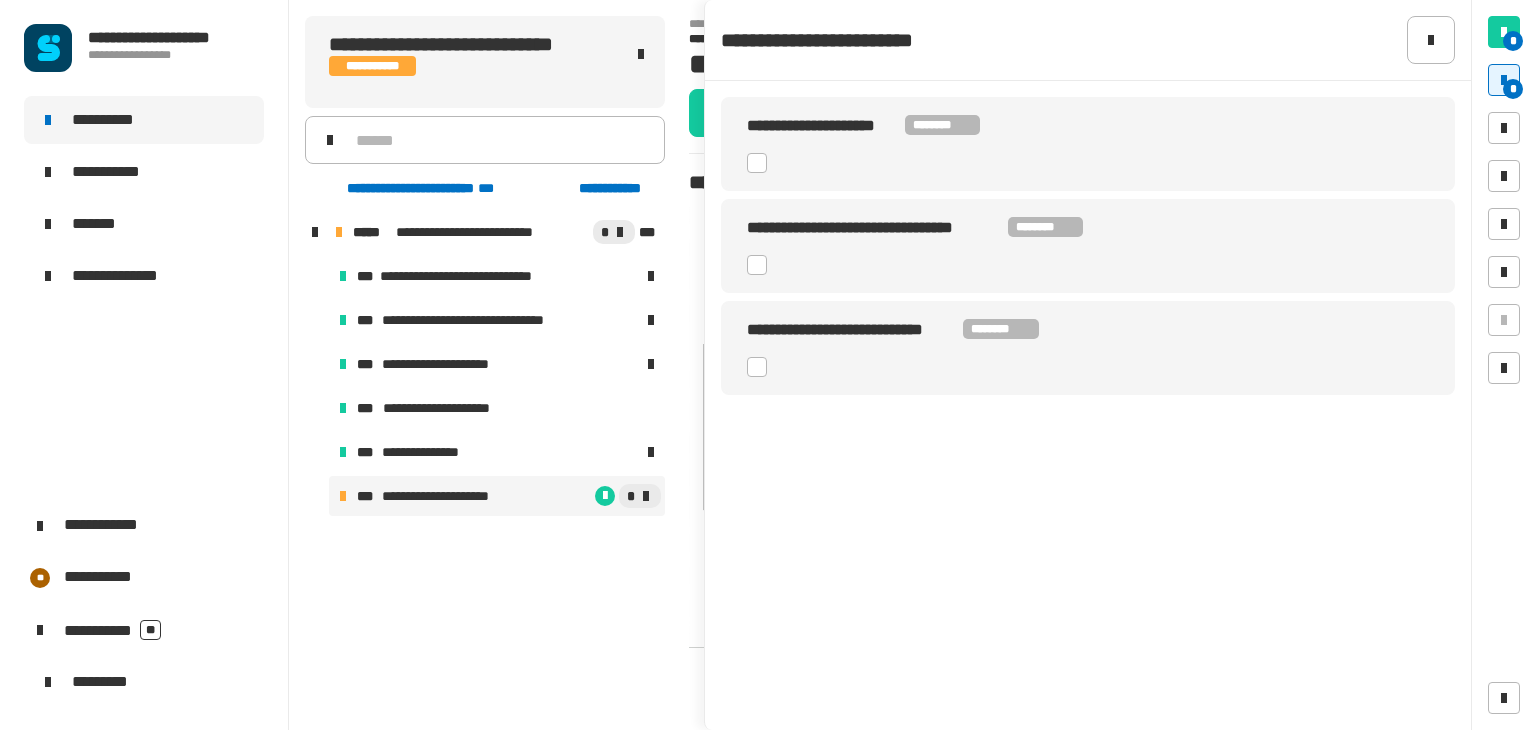 click 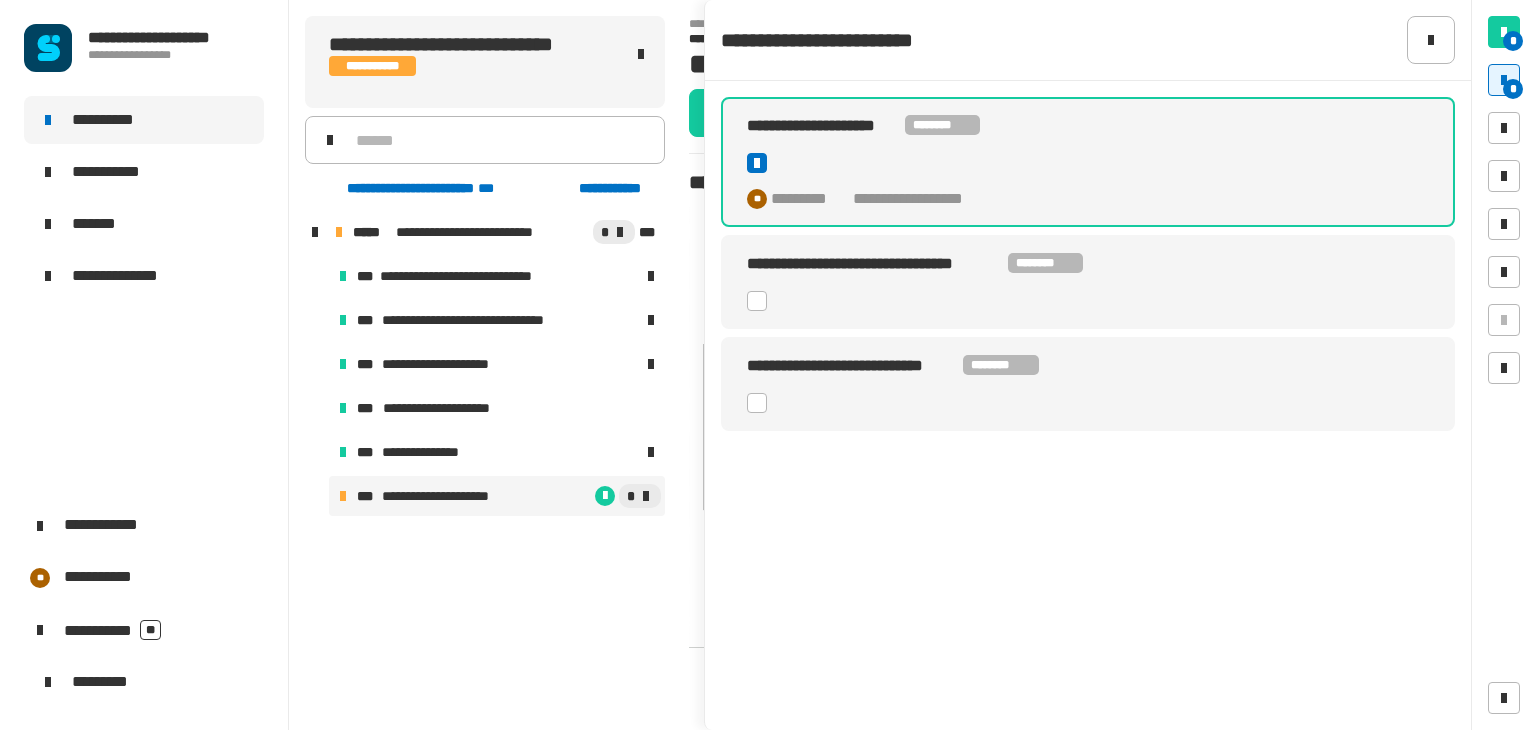 click 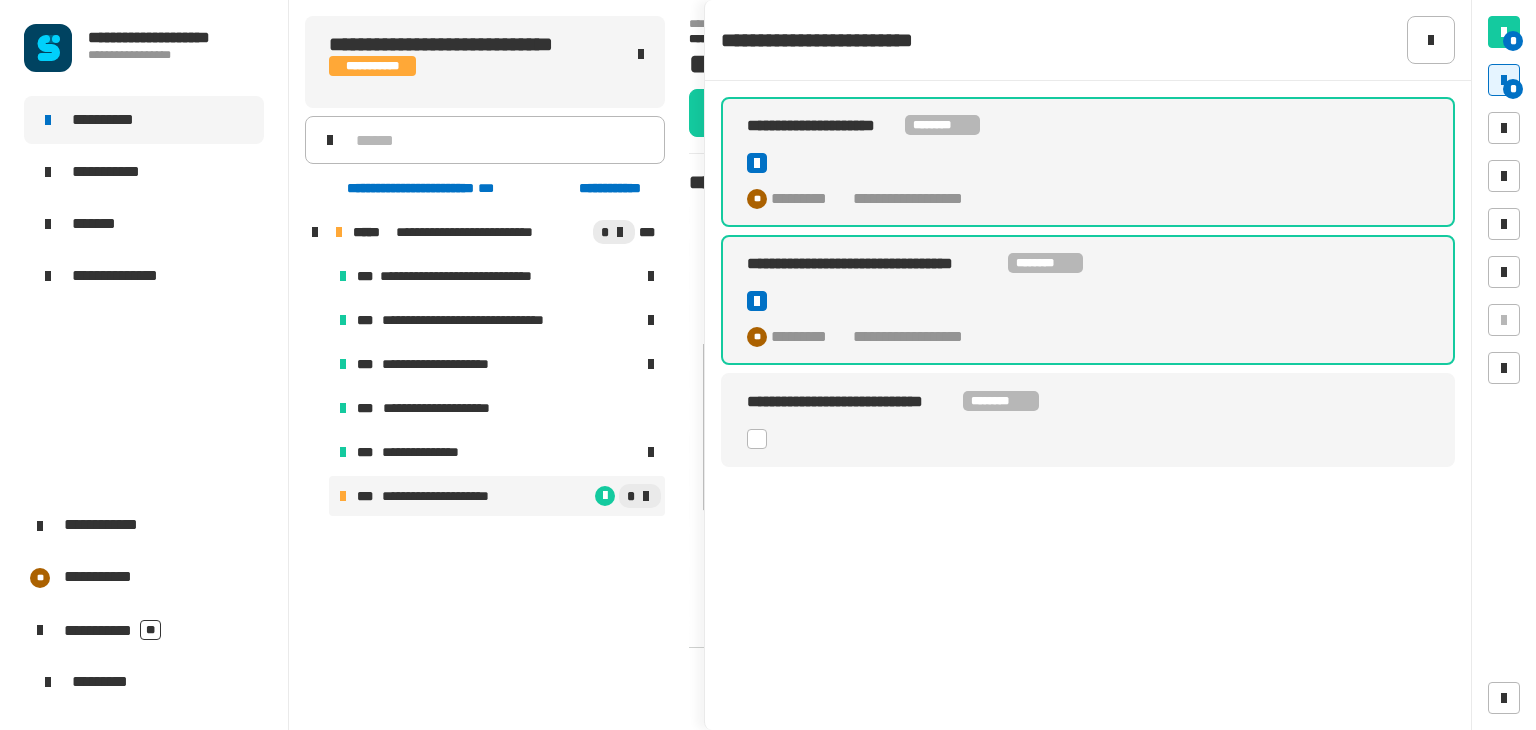 click 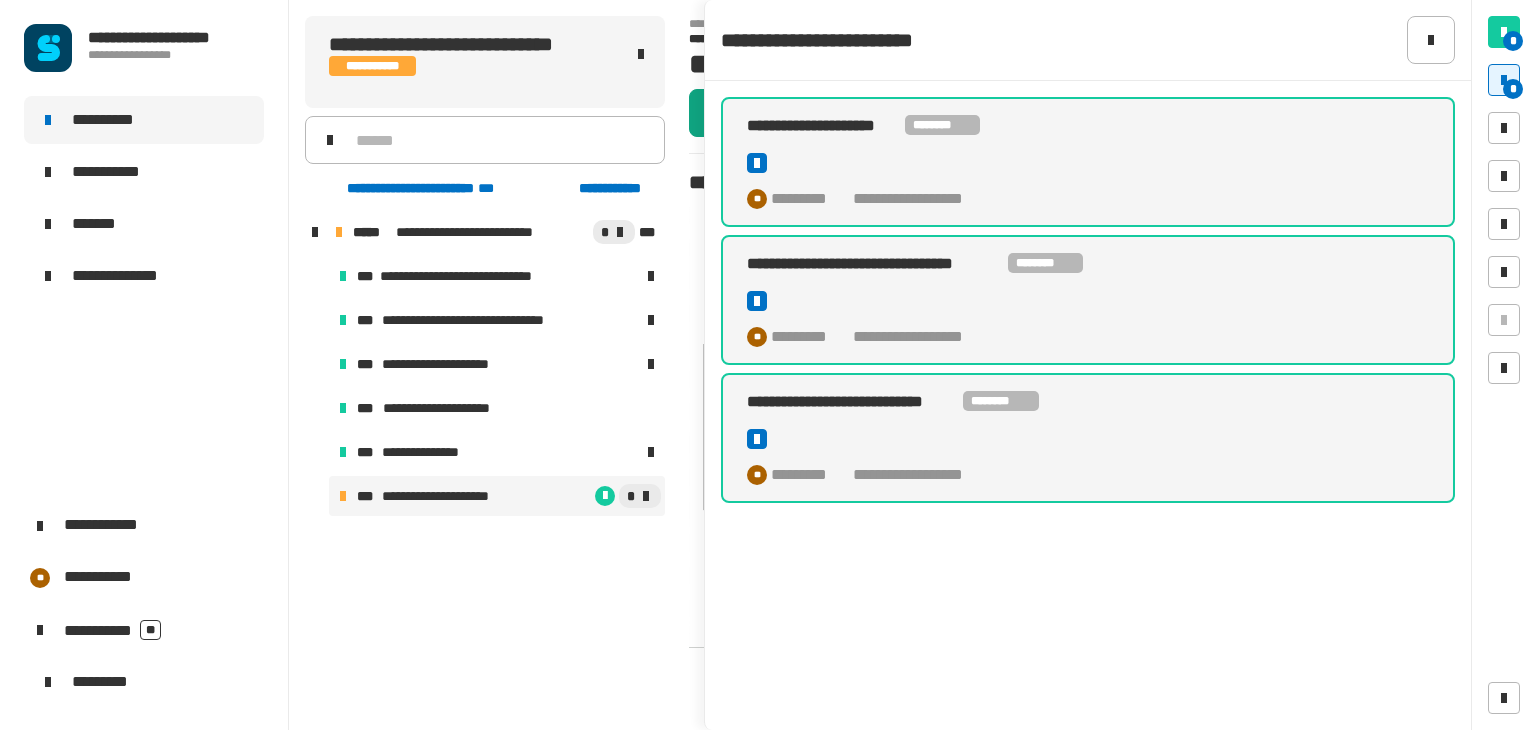 click on "********" 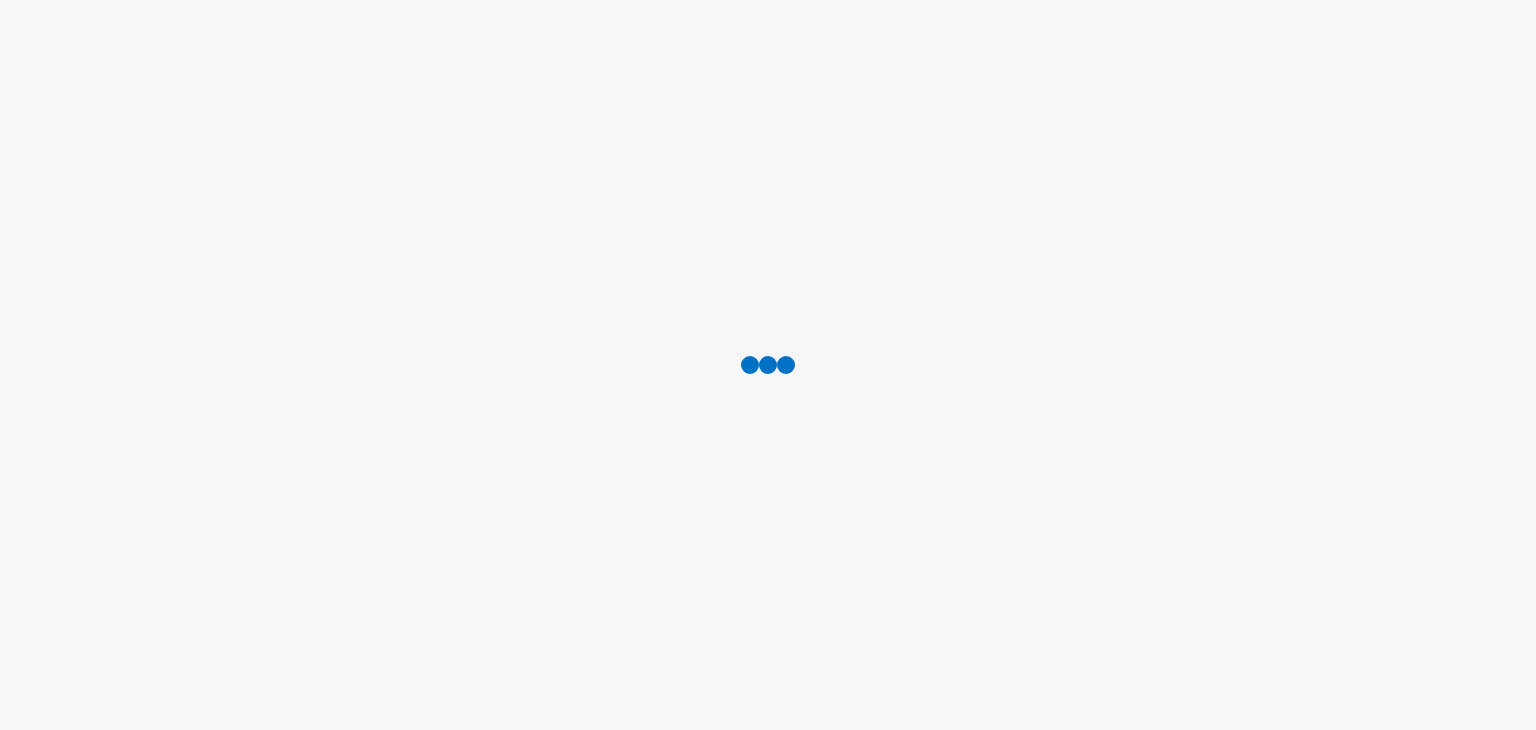 scroll, scrollTop: 0, scrollLeft: 0, axis: both 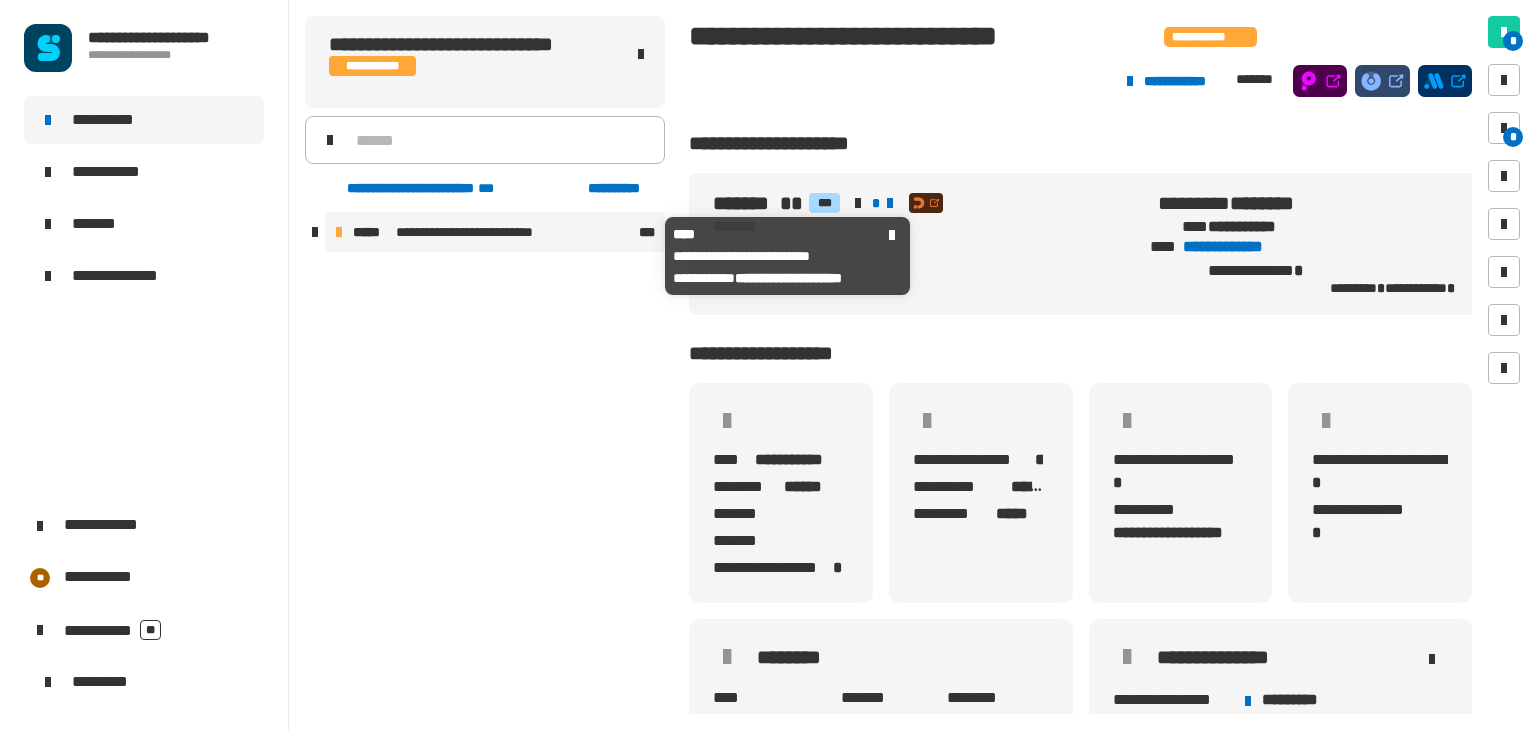 click on "**********" at bounding box center [484, 232] 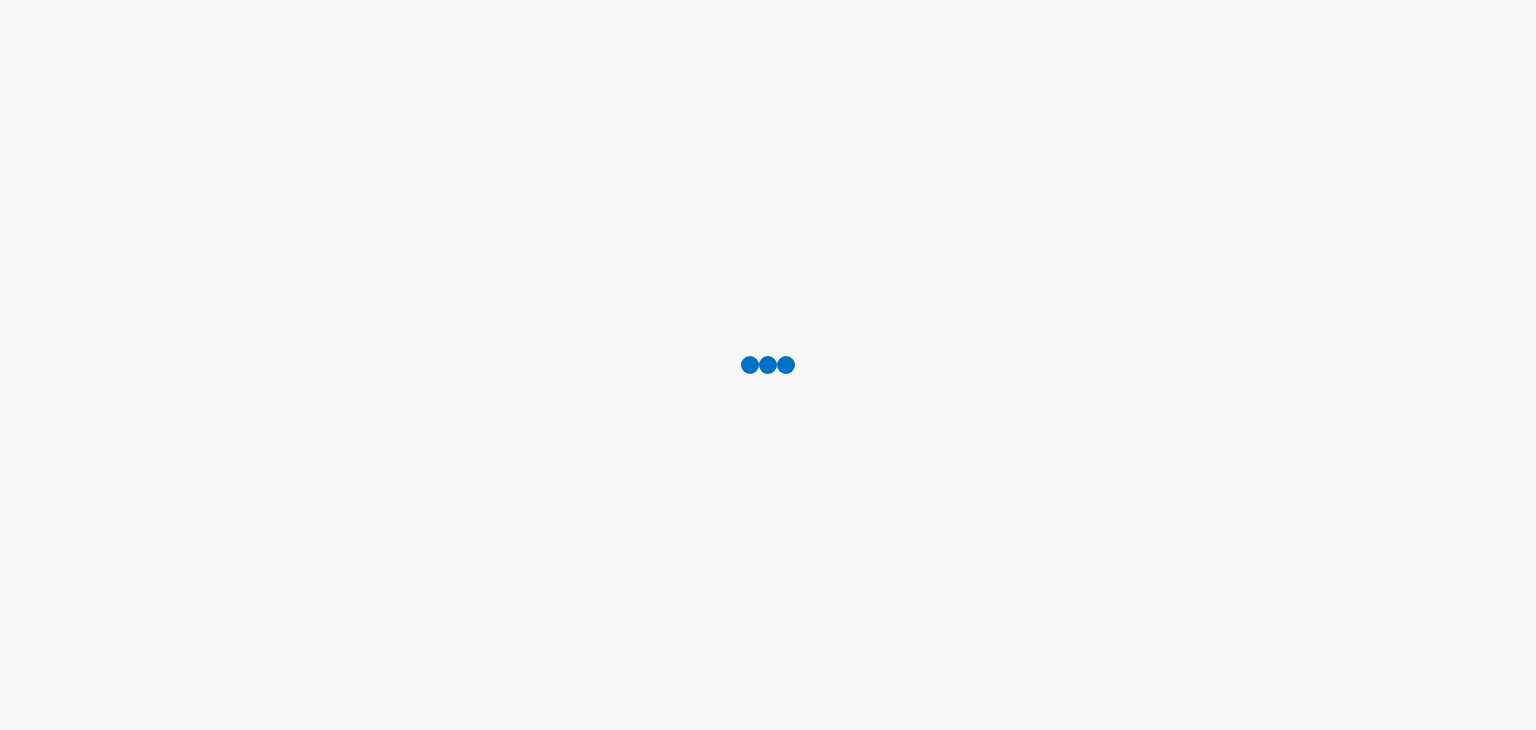 scroll, scrollTop: 0, scrollLeft: 0, axis: both 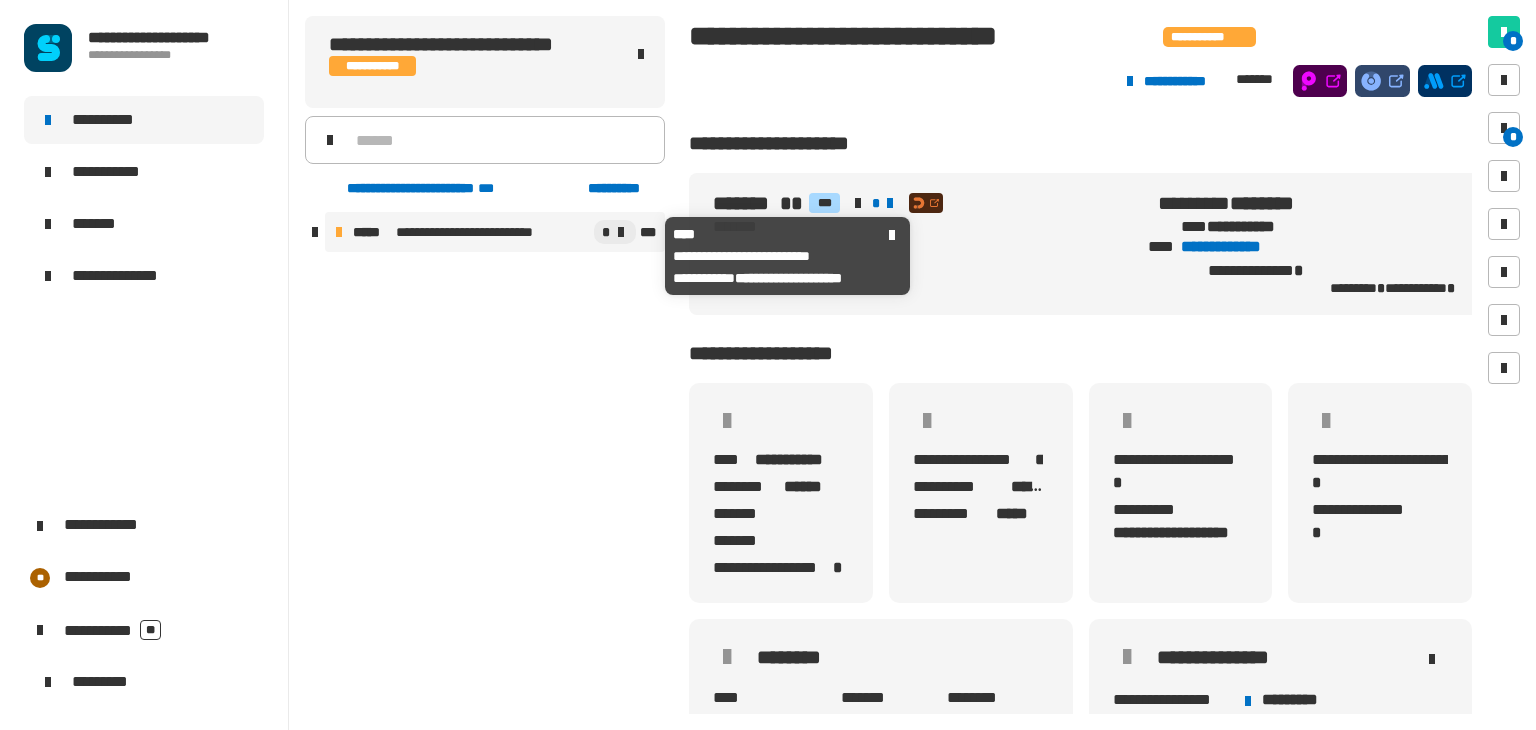 click on "**********" at bounding box center (484, 232) 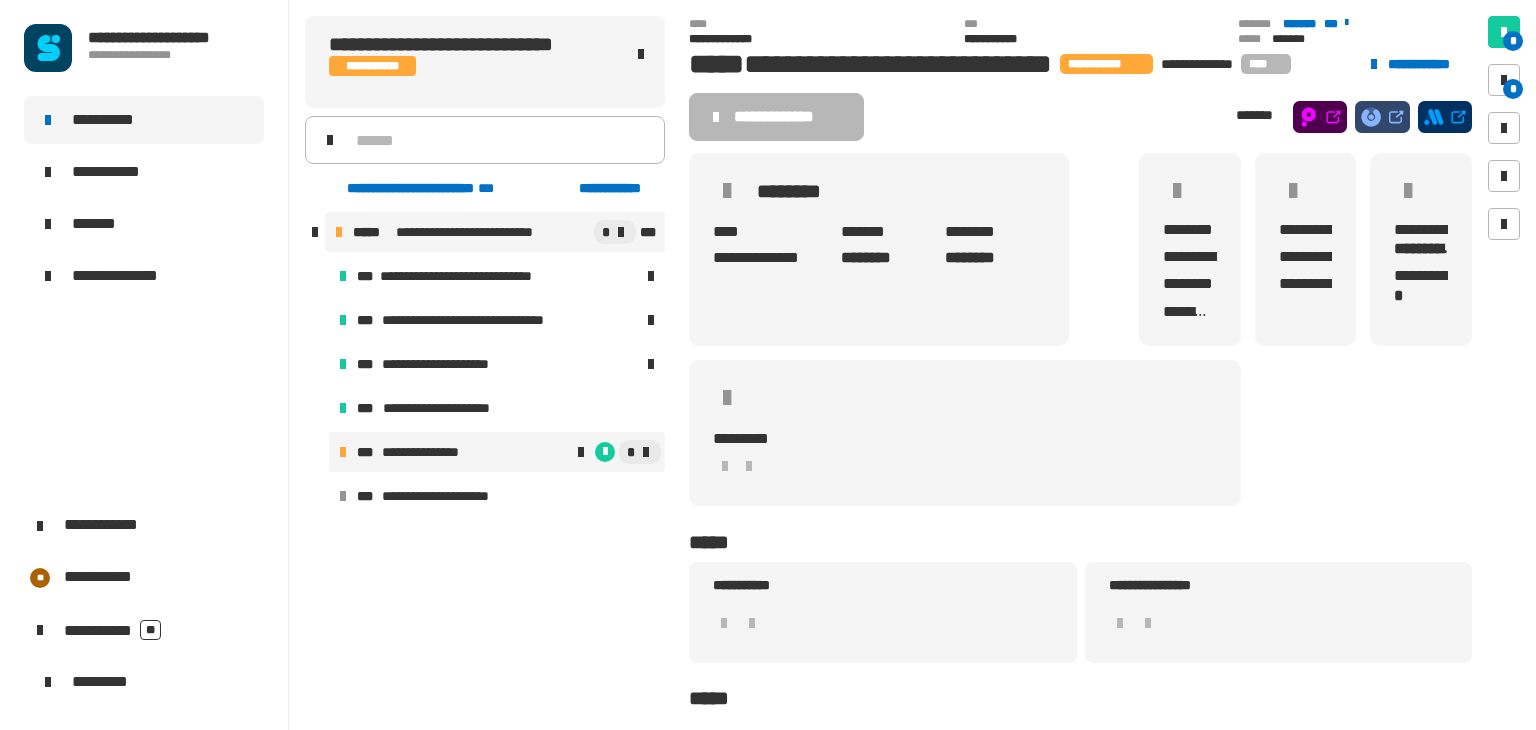click on "**********" at bounding box center [497, 452] 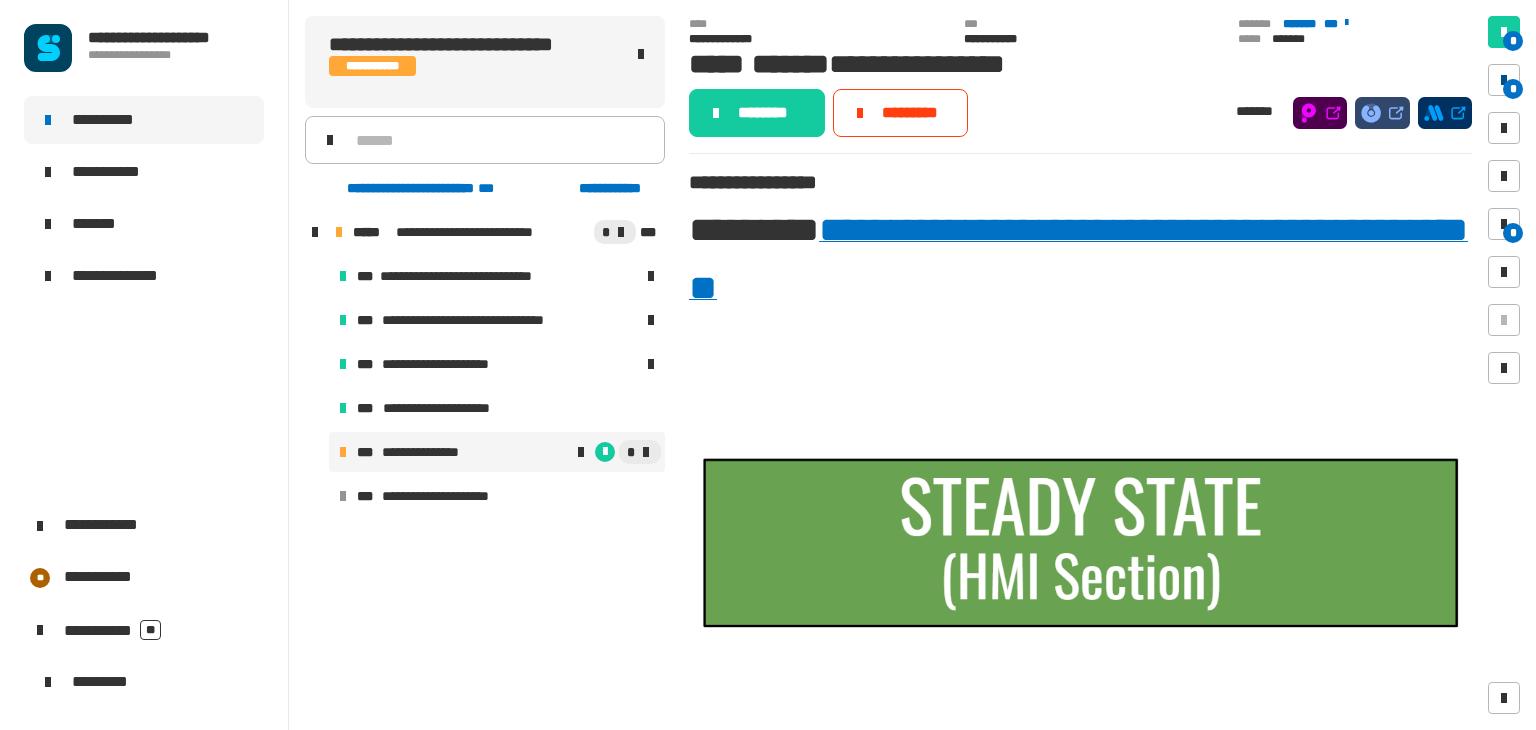 click at bounding box center (1504, 80) 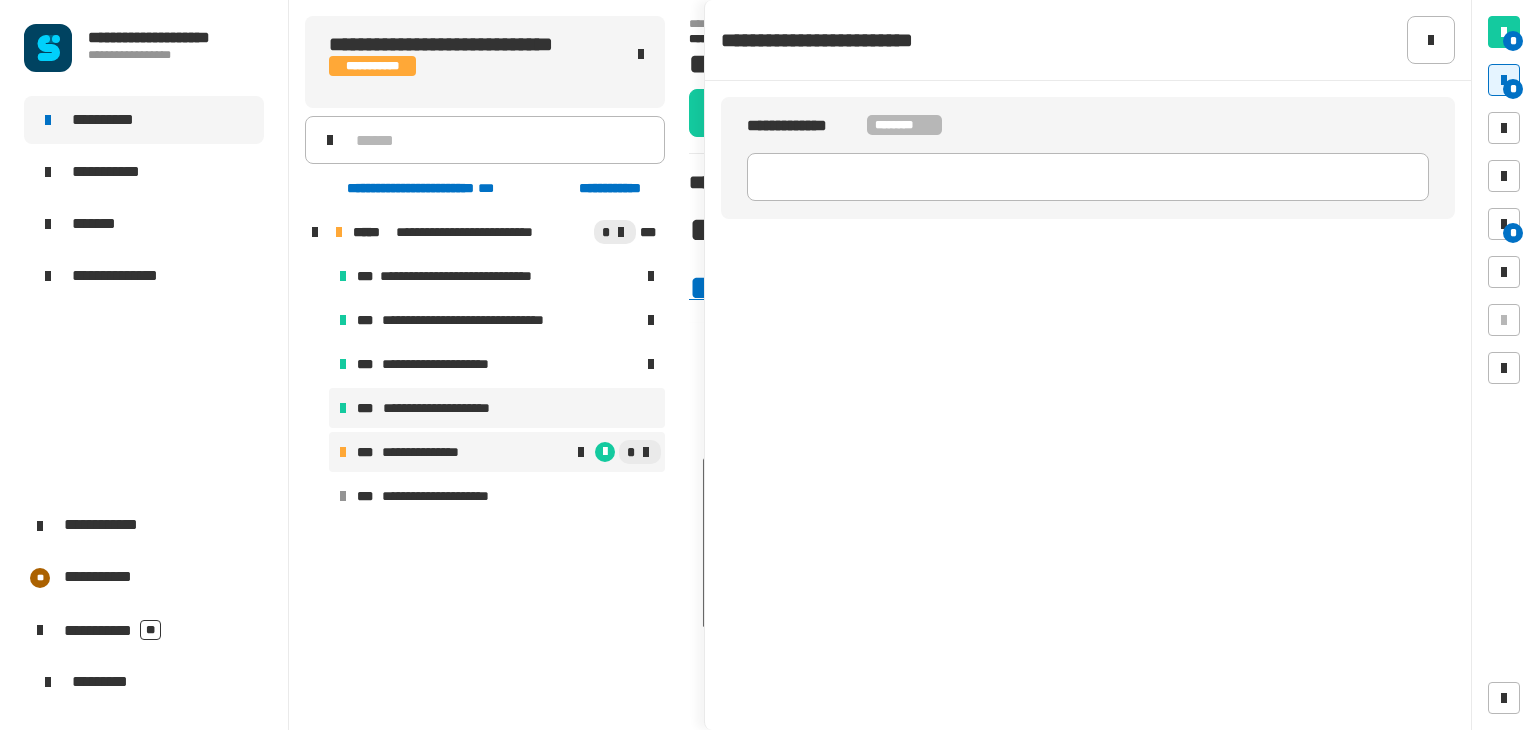 click on "**********" at bounding box center [444, 408] 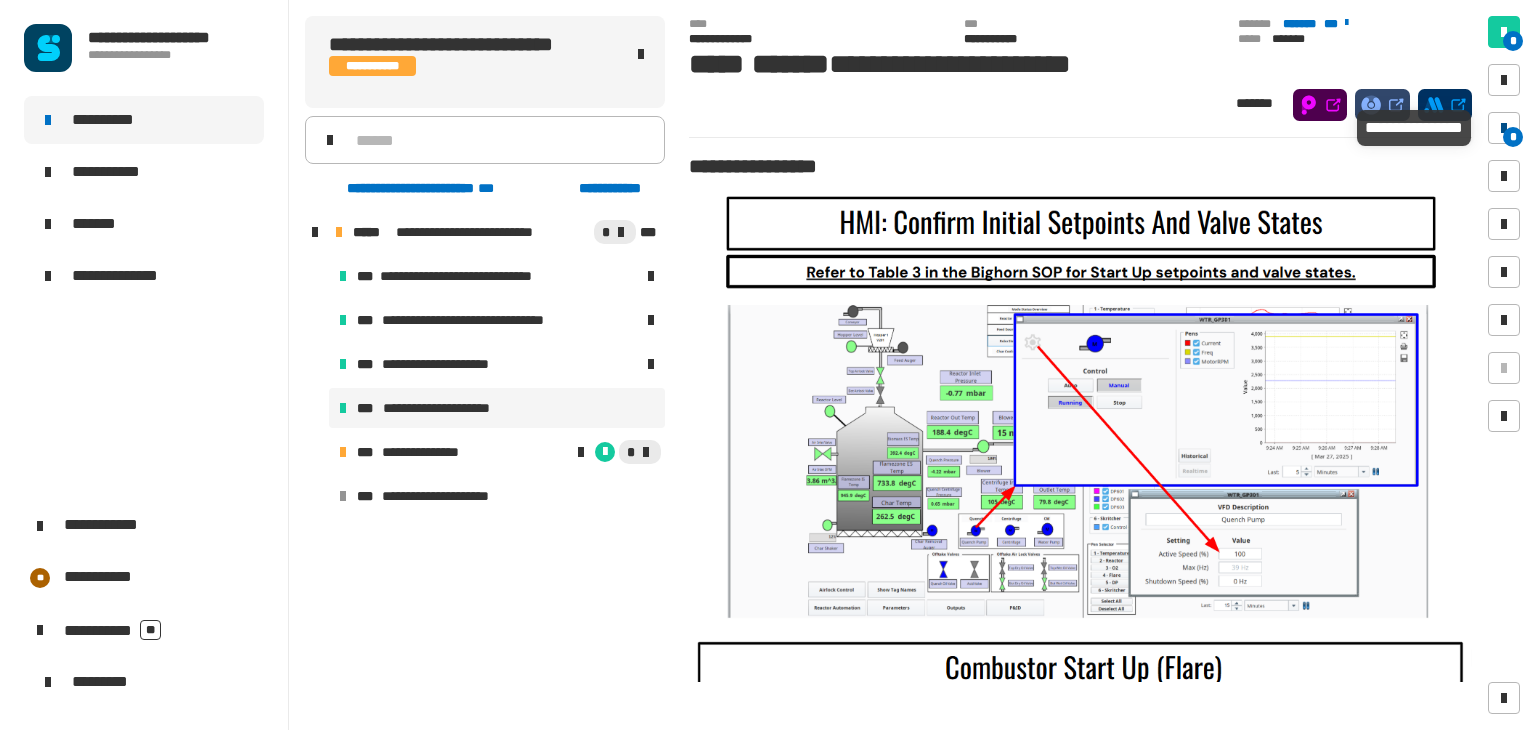 click on "*" at bounding box center [1513, 137] 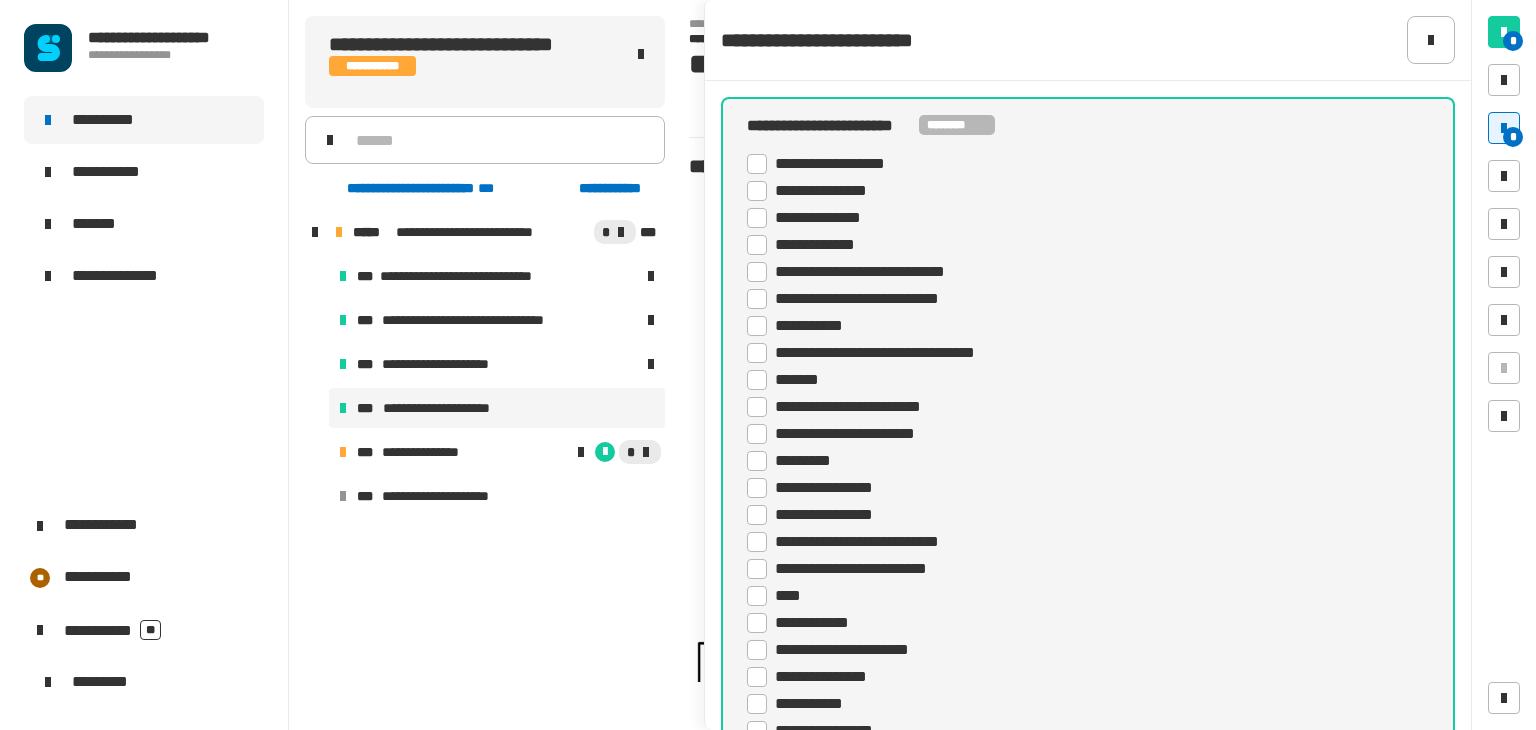 scroll, scrollTop: 1105, scrollLeft: 0, axis: vertical 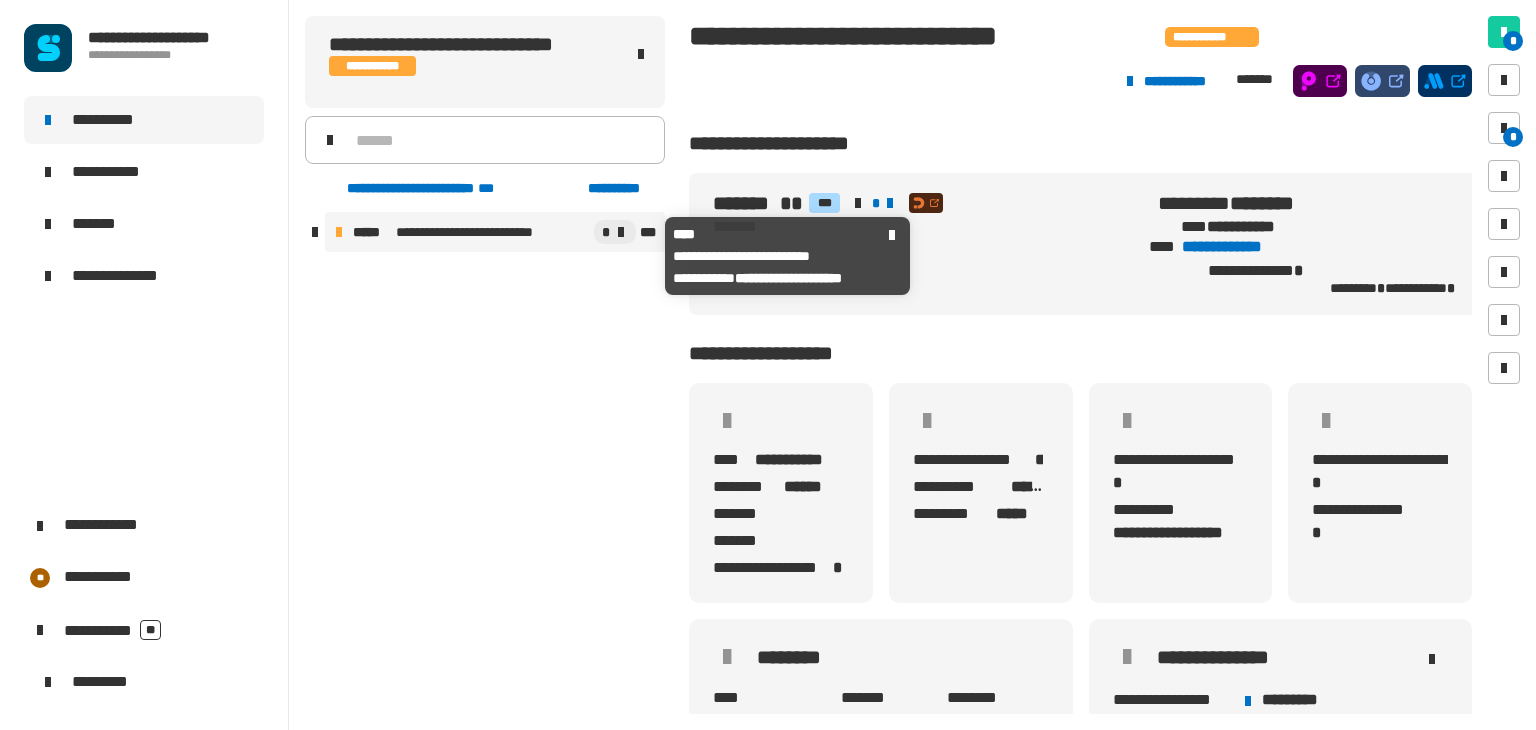 click on "**********" at bounding box center (484, 232) 